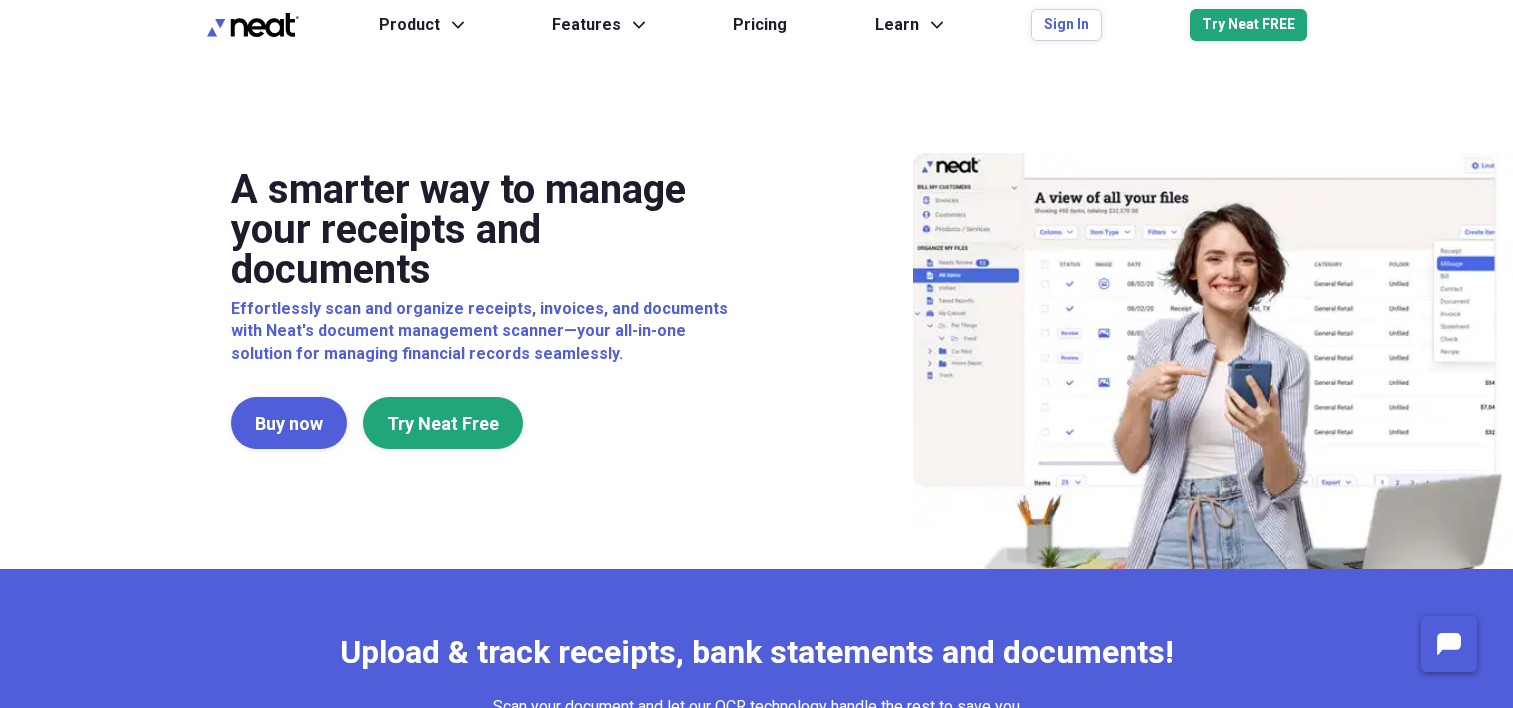 scroll, scrollTop: 0, scrollLeft: 0, axis: both 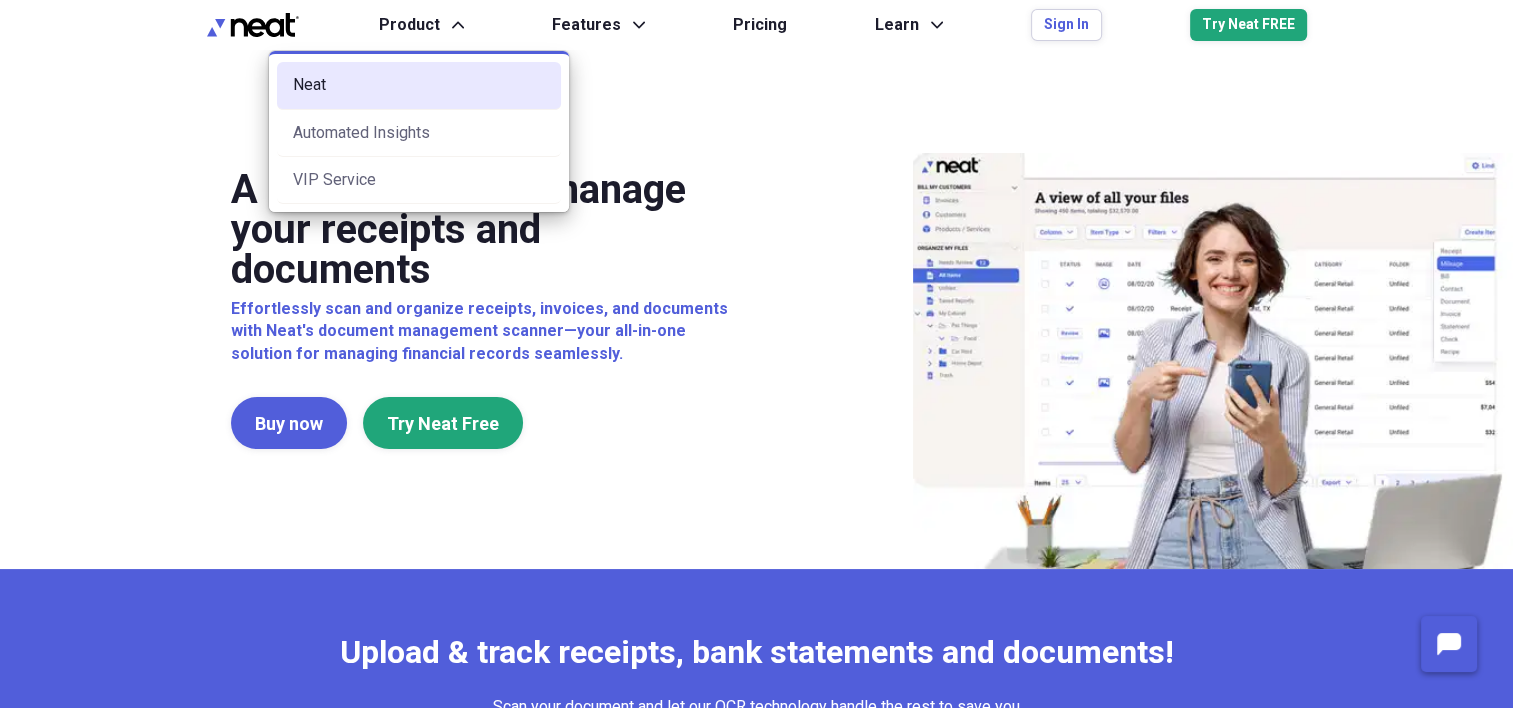 click on "Neat" at bounding box center [419, 85] 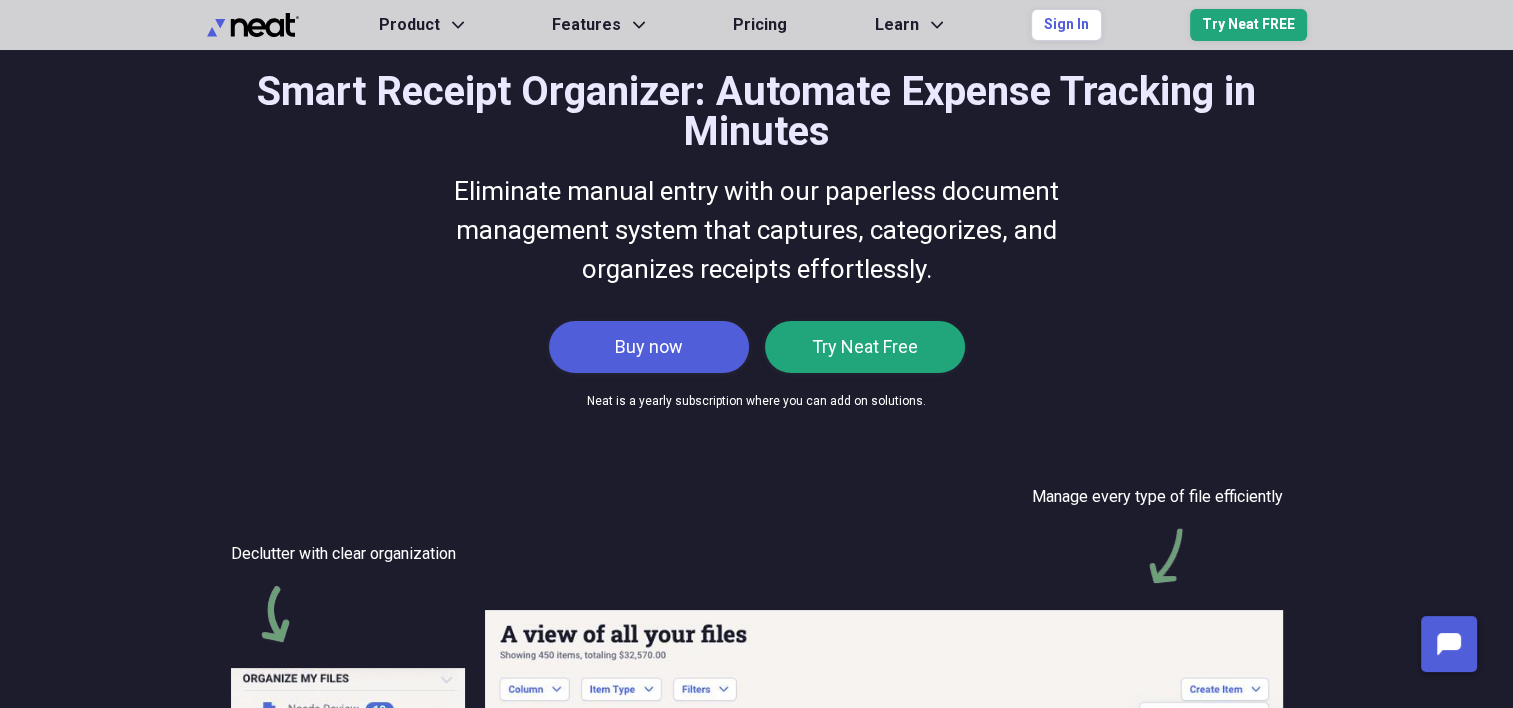 scroll, scrollTop: 100, scrollLeft: 0, axis: vertical 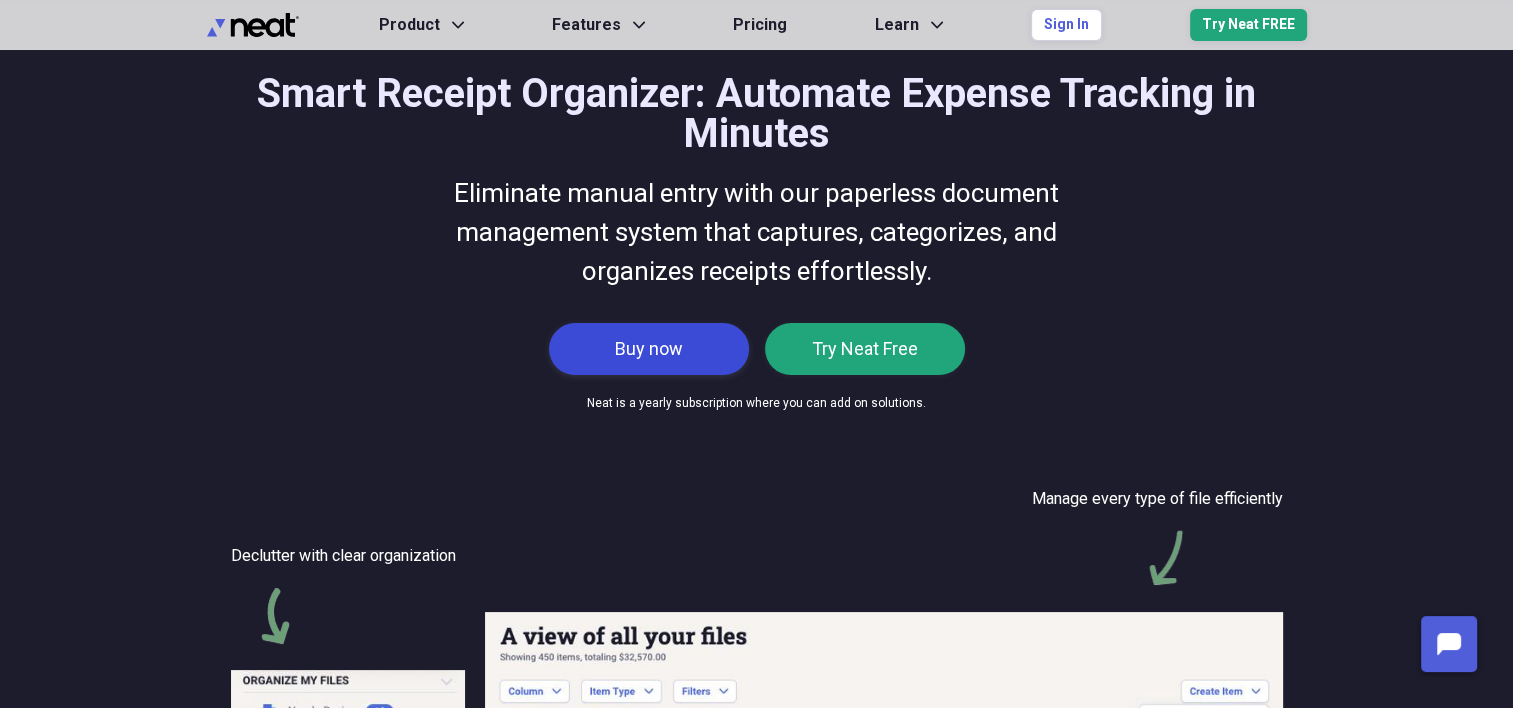 click on "Buy now" at bounding box center (649, 349) 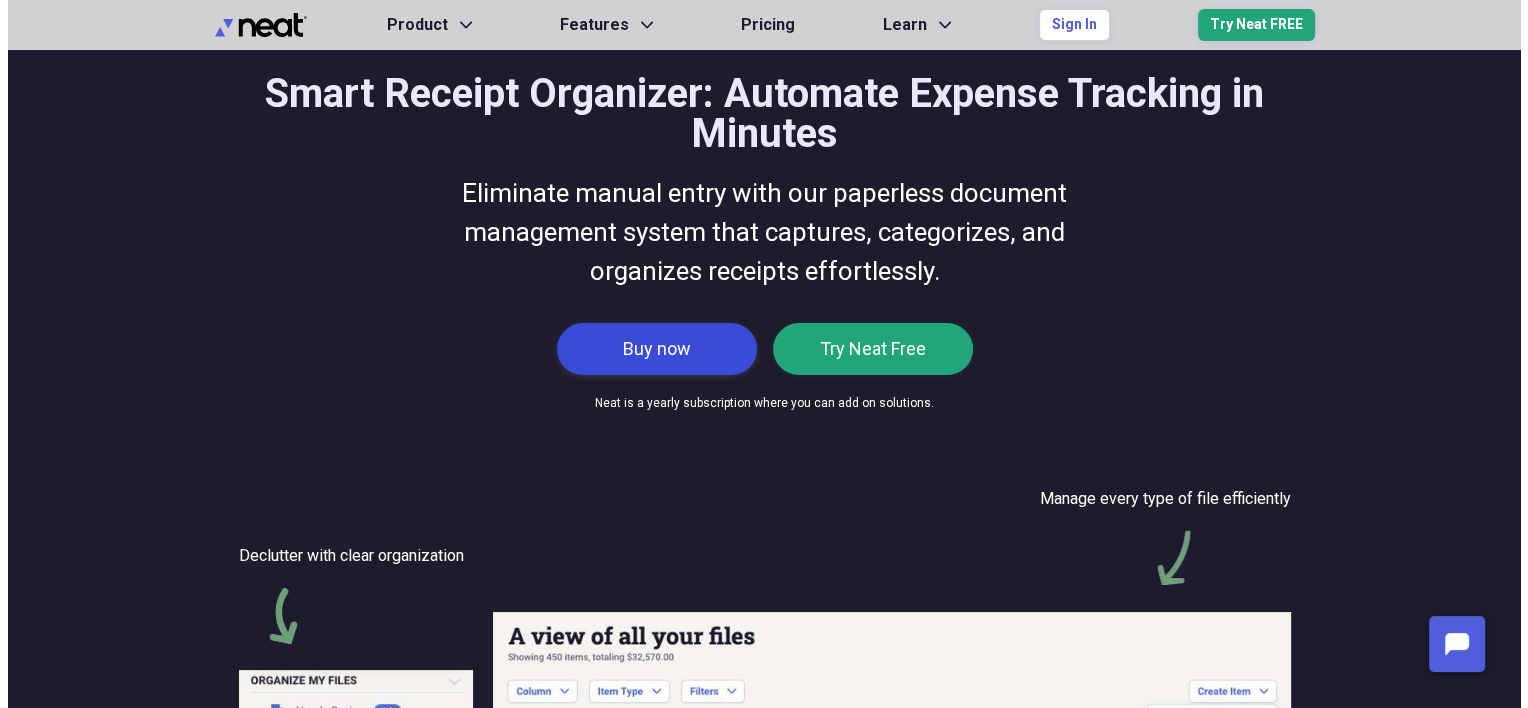 scroll, scrollTop: 0, scrollLeft: 0, axis: both 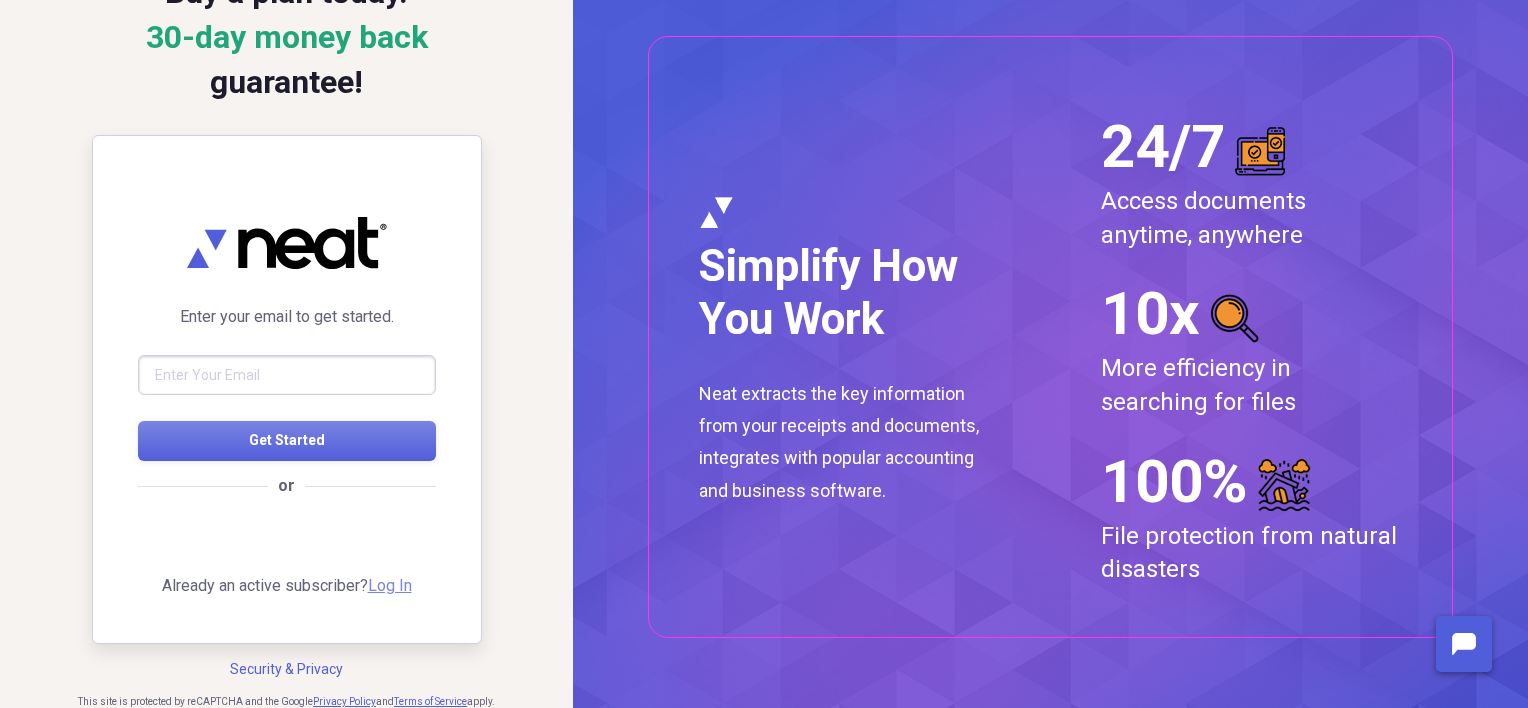 click on "Log In" at bounding box center (390, 585) 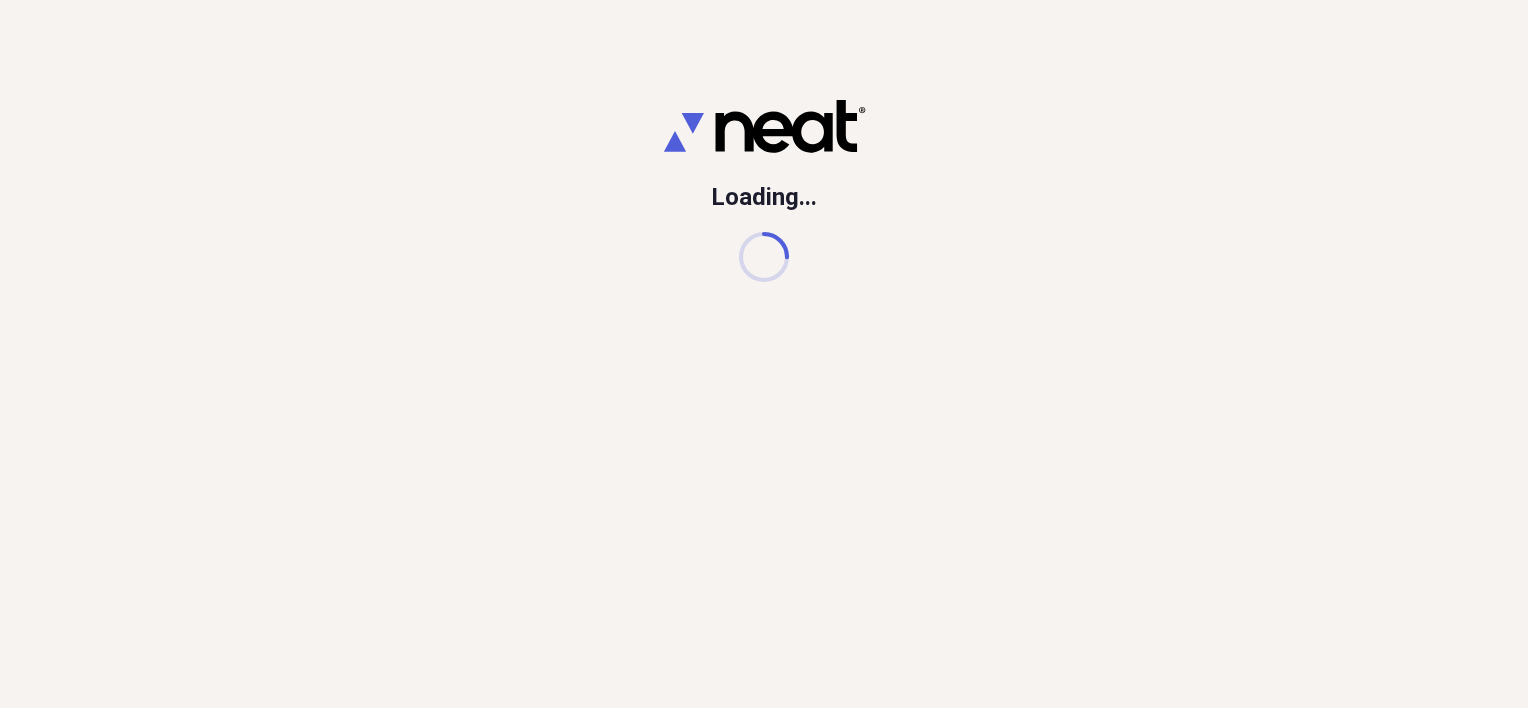scroll, scrollTop: 0, scrollLeft: 0, axis: both 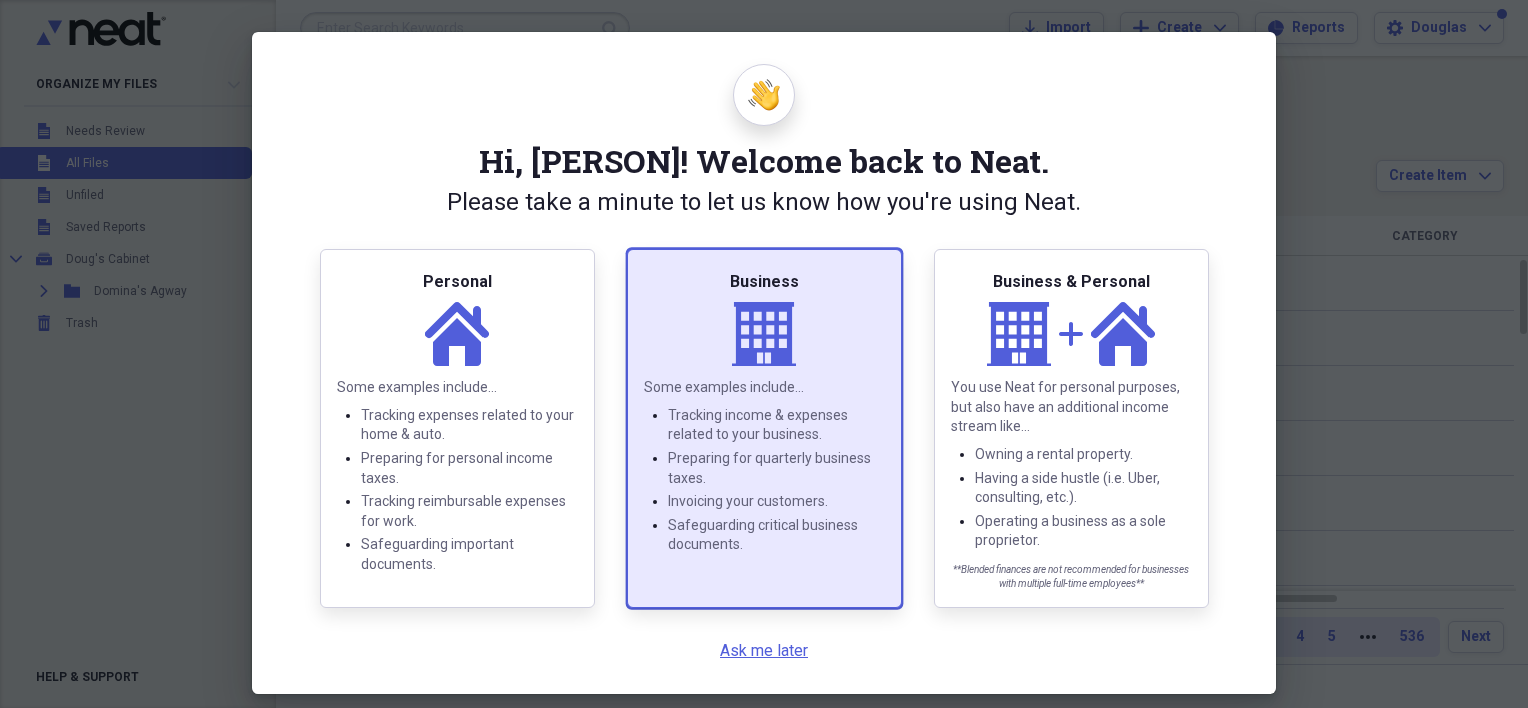 click on "Business" at bounding box center (764, 282) 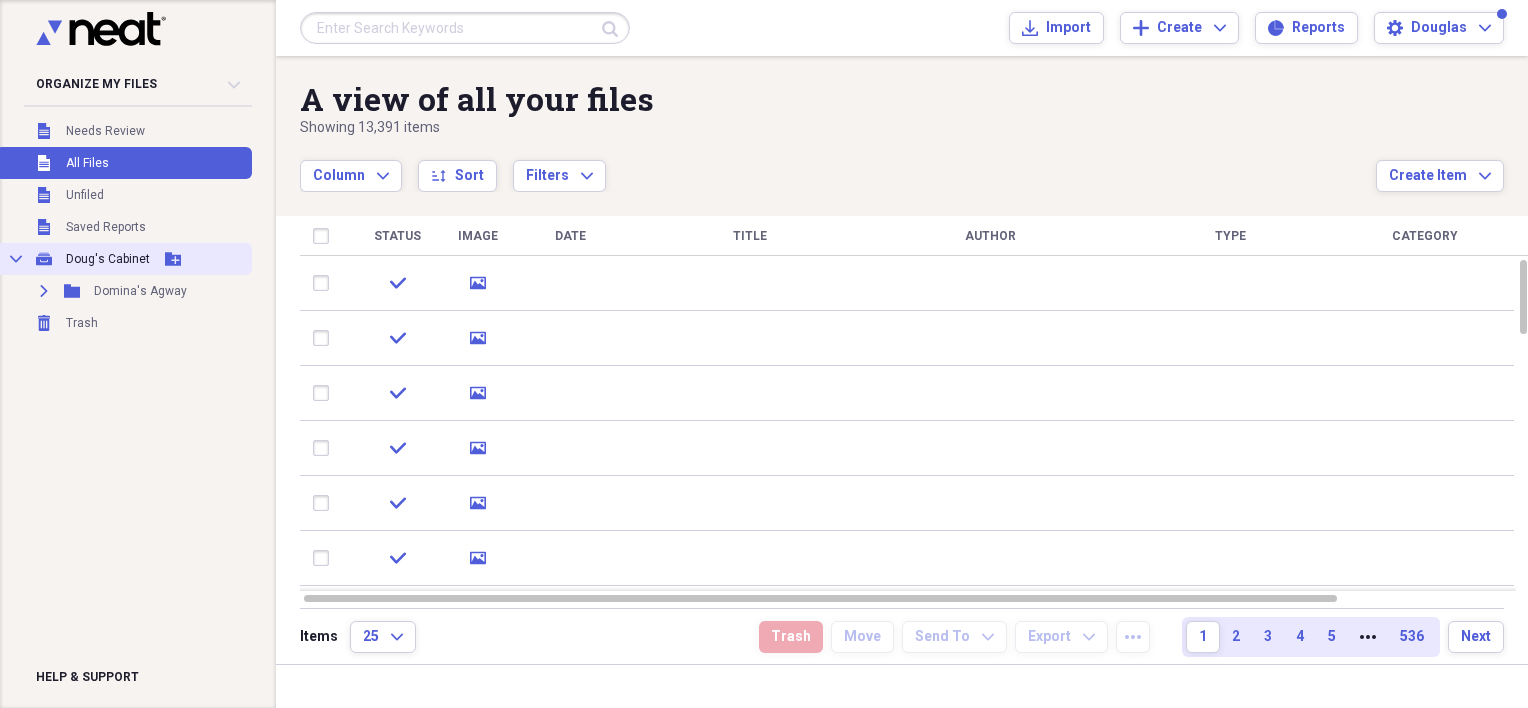 click on "Doug's Cabinet" at bounding box center (108, 259) 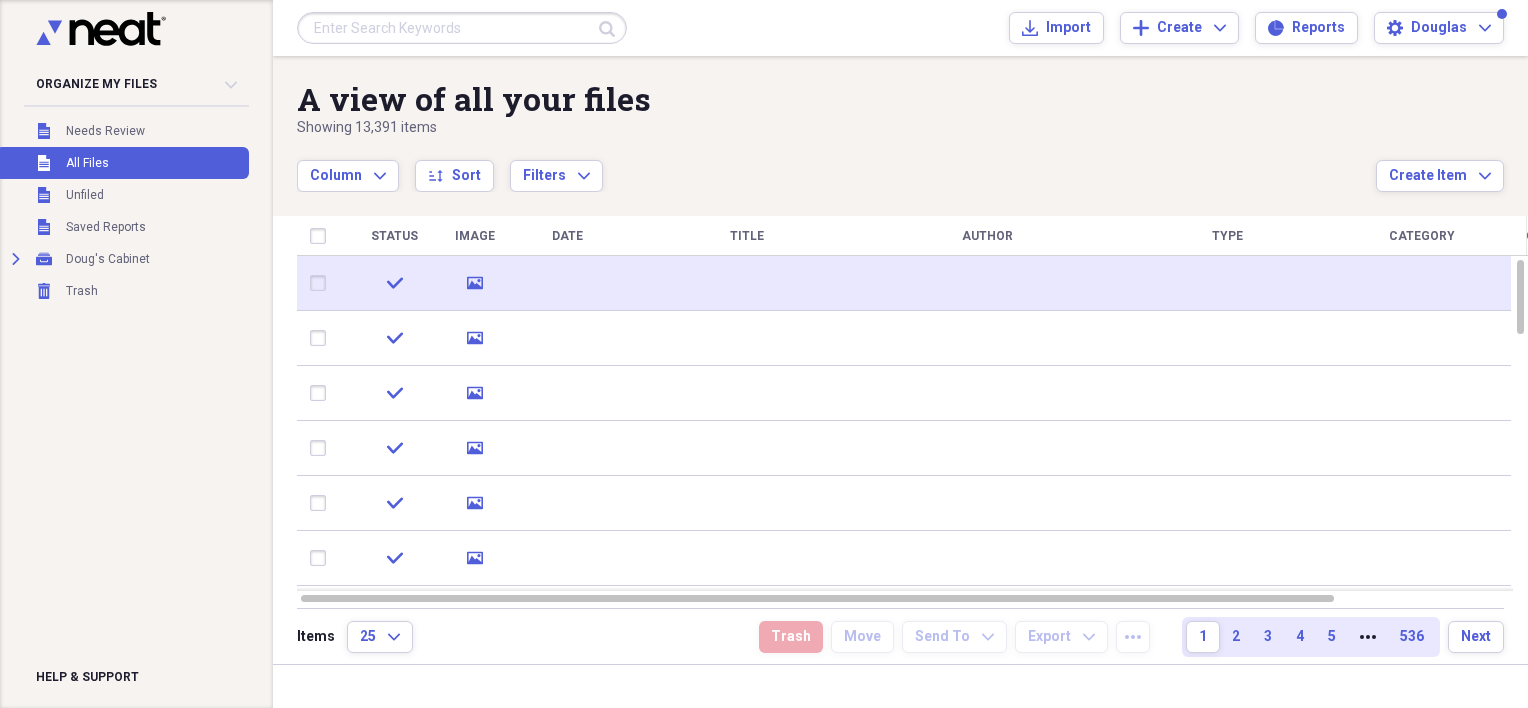 click 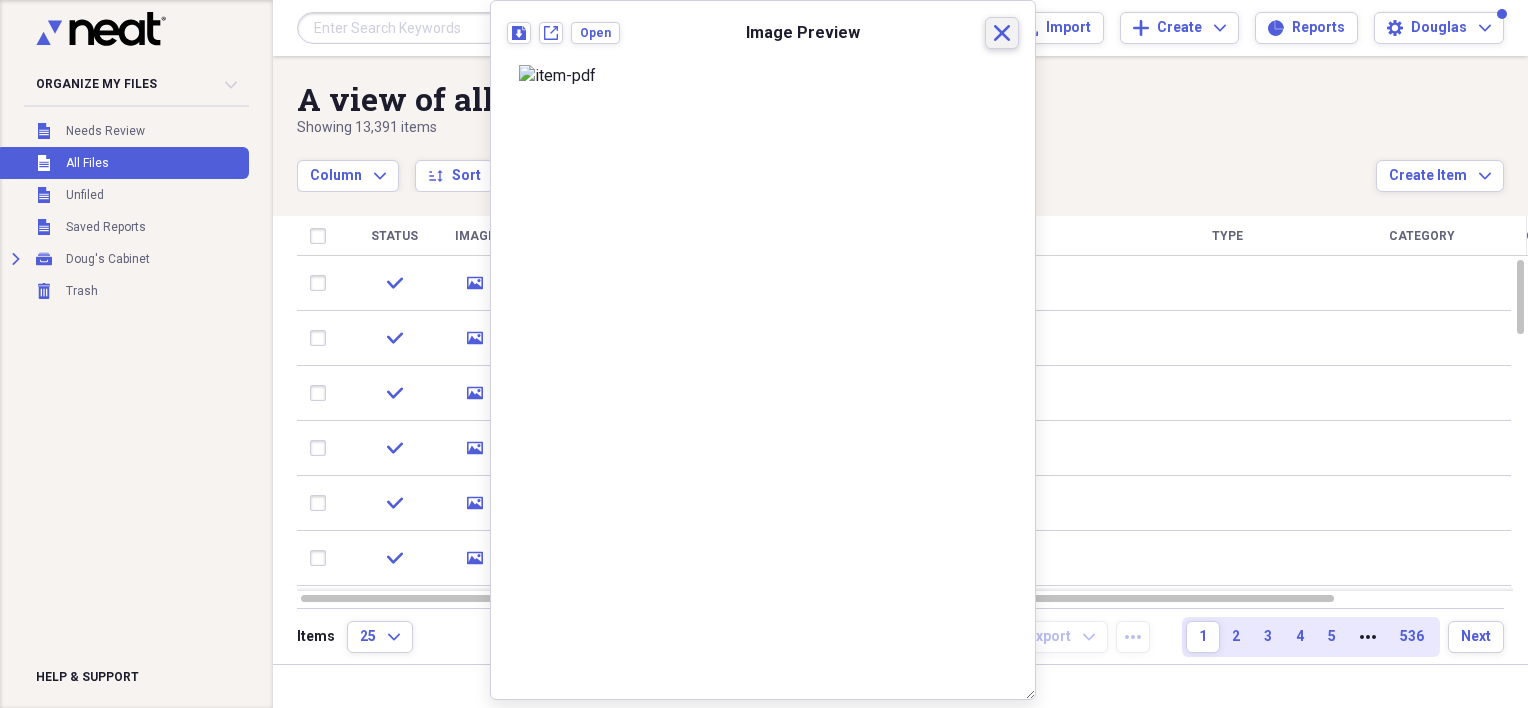 click on "Close" at bounding box center [1002, 33] 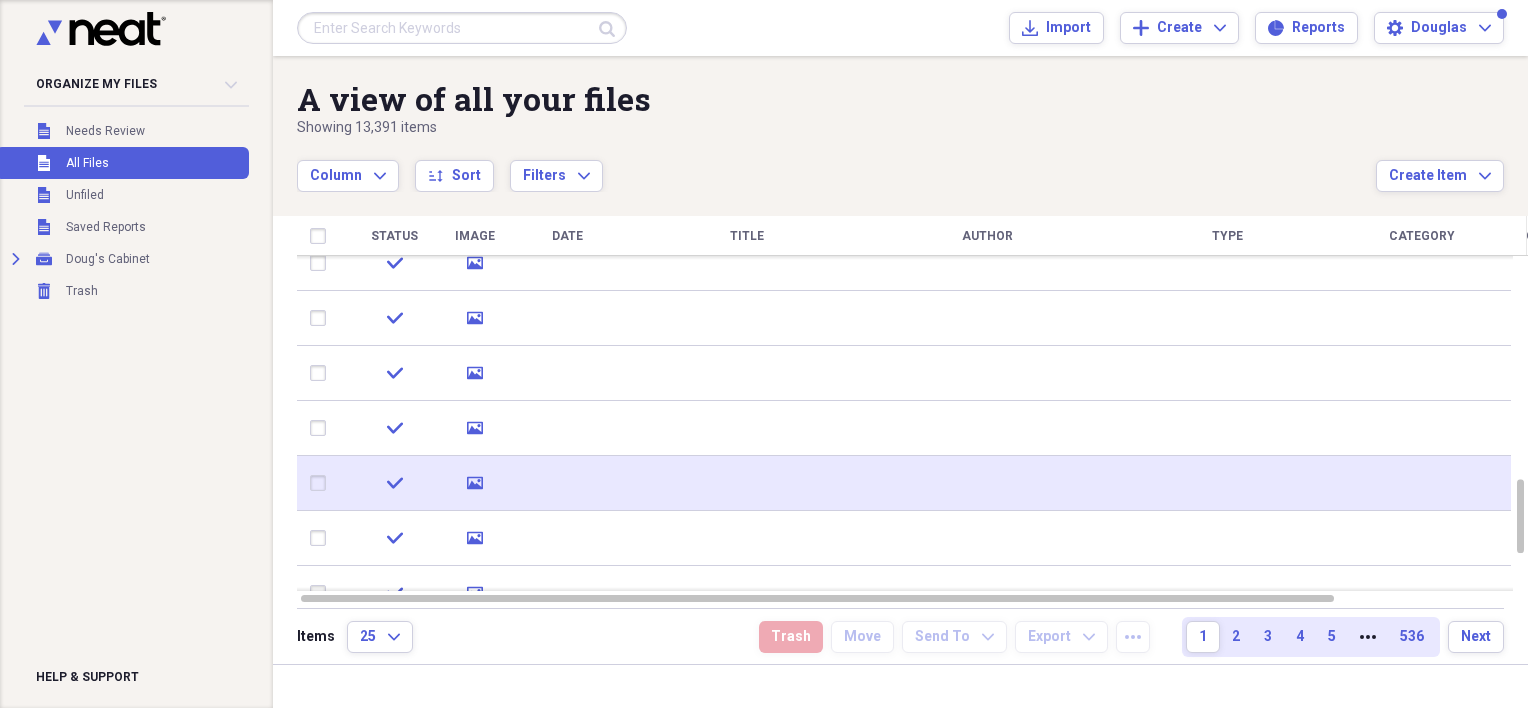 click 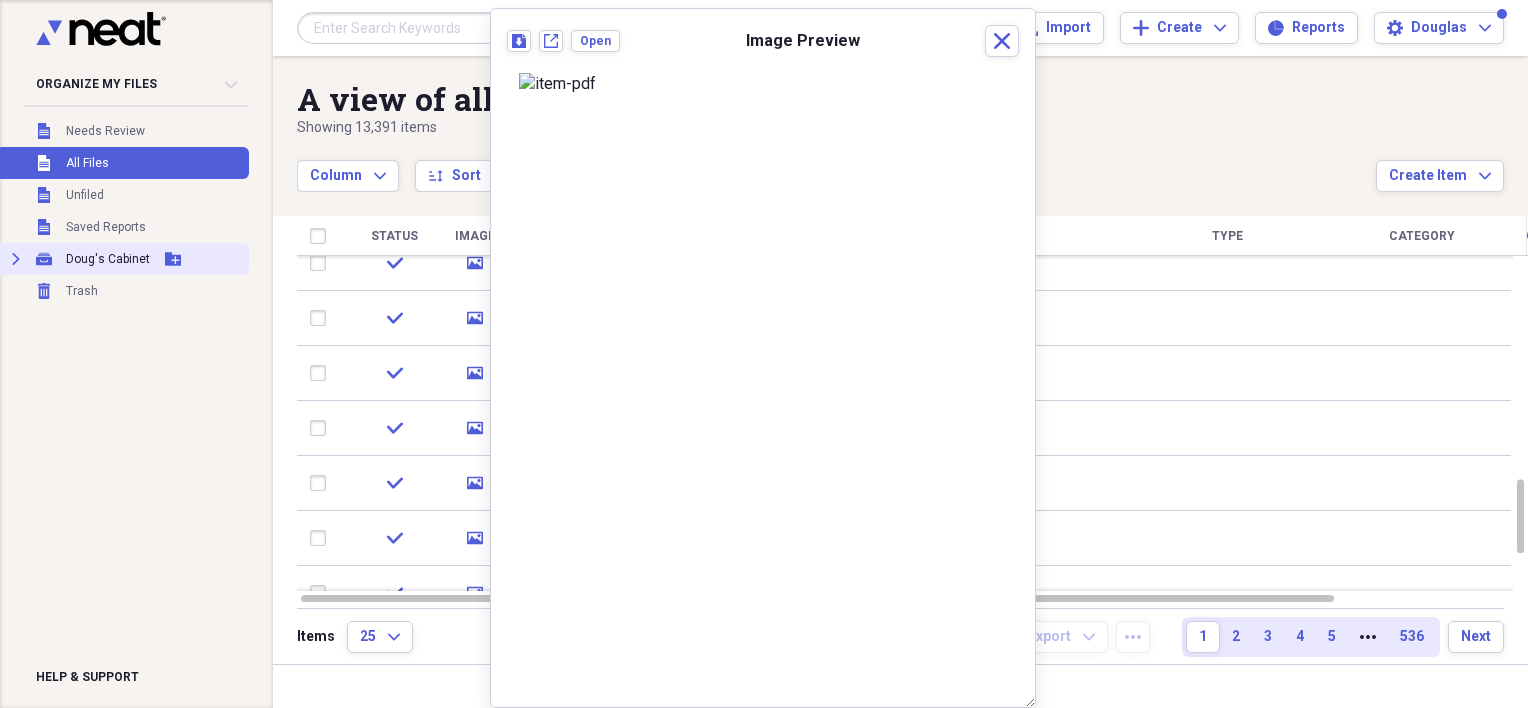 click on "Doug's Cabinet" at bounding box center [108, 259] 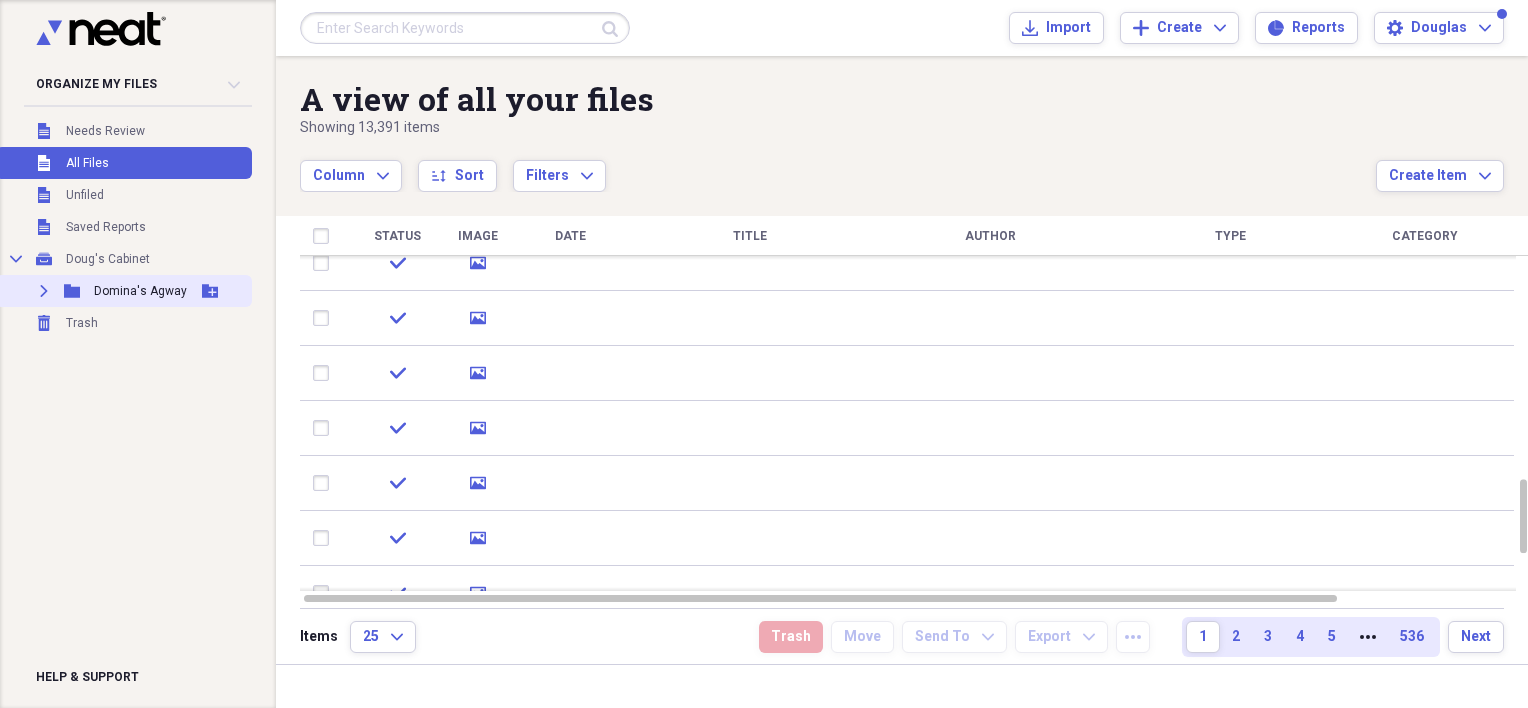 click on "Domina's Agway" at bounding box center (140, 291) 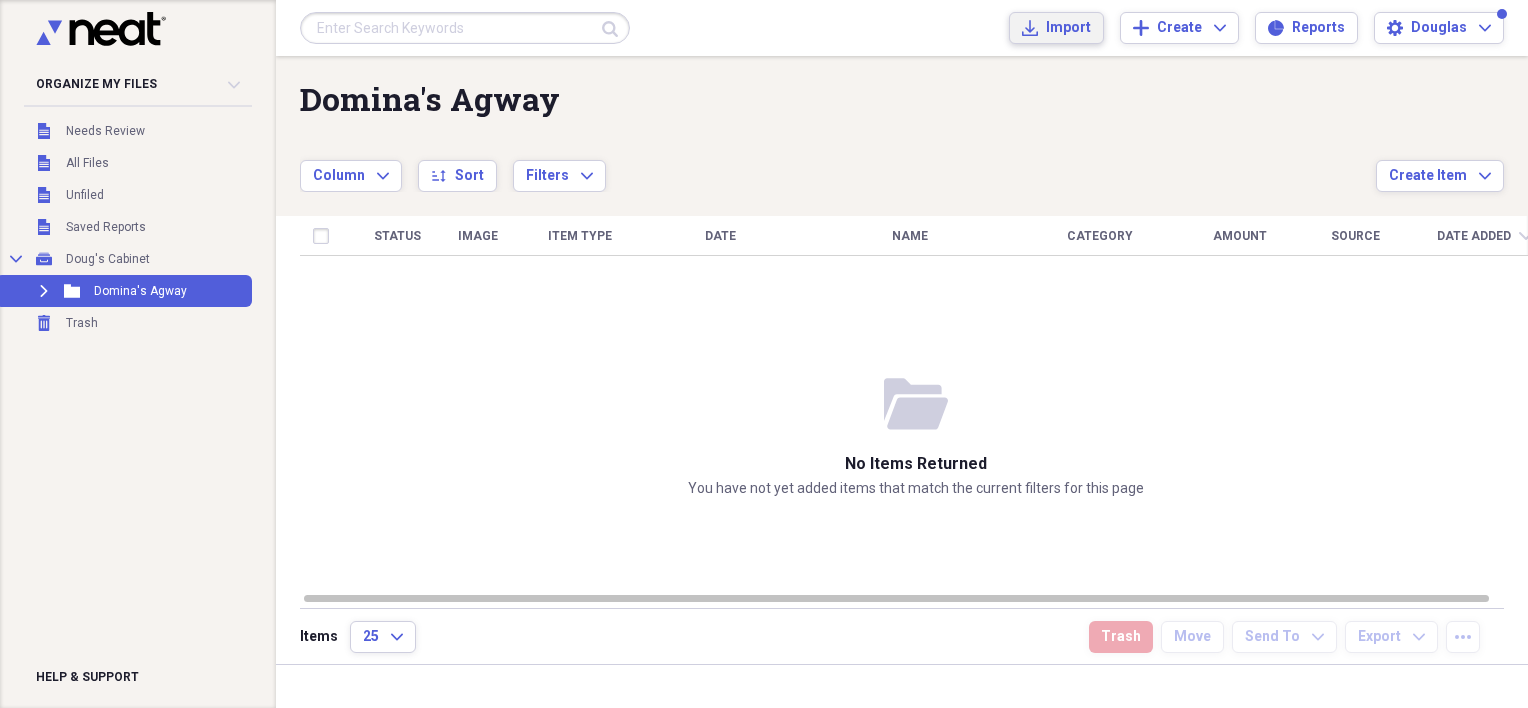 click on "Import" at bounding box center (1068, 28) 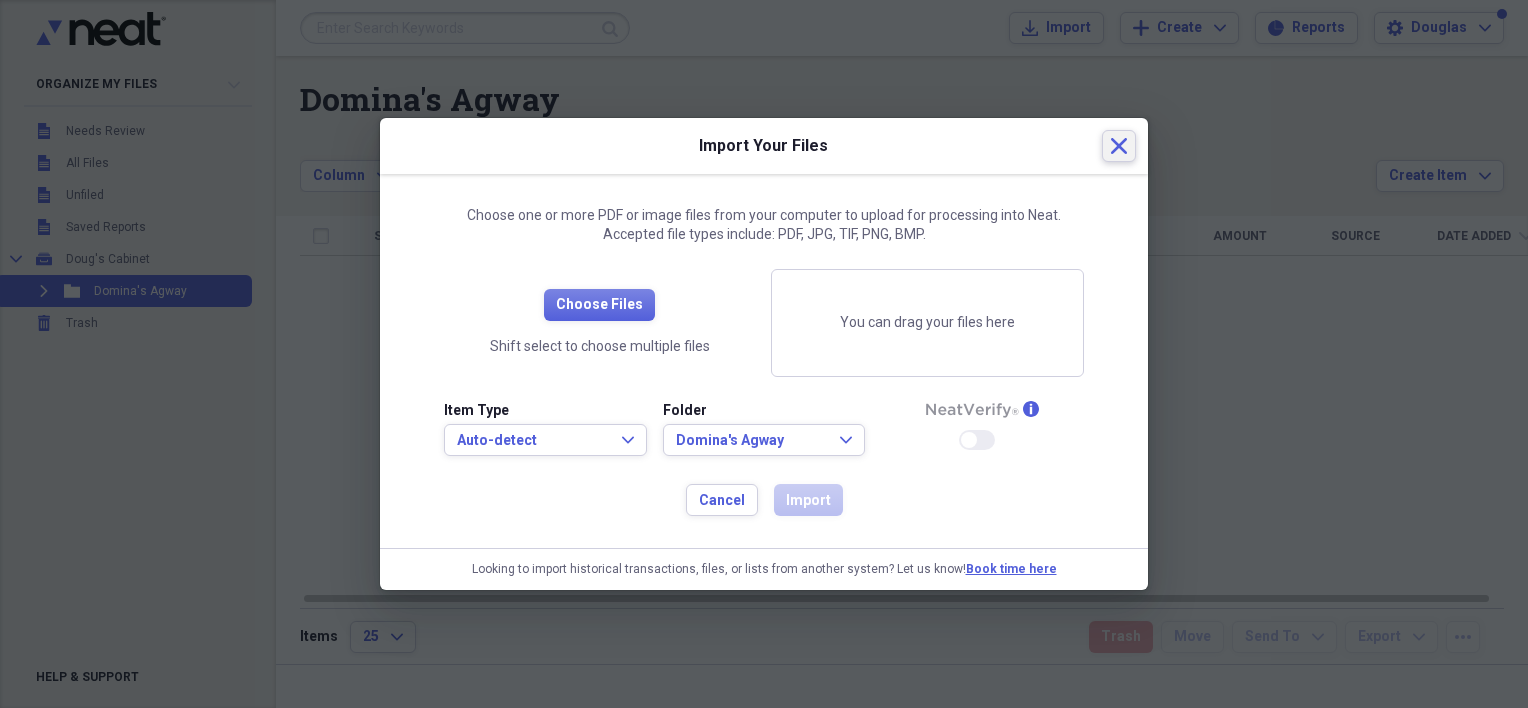 click 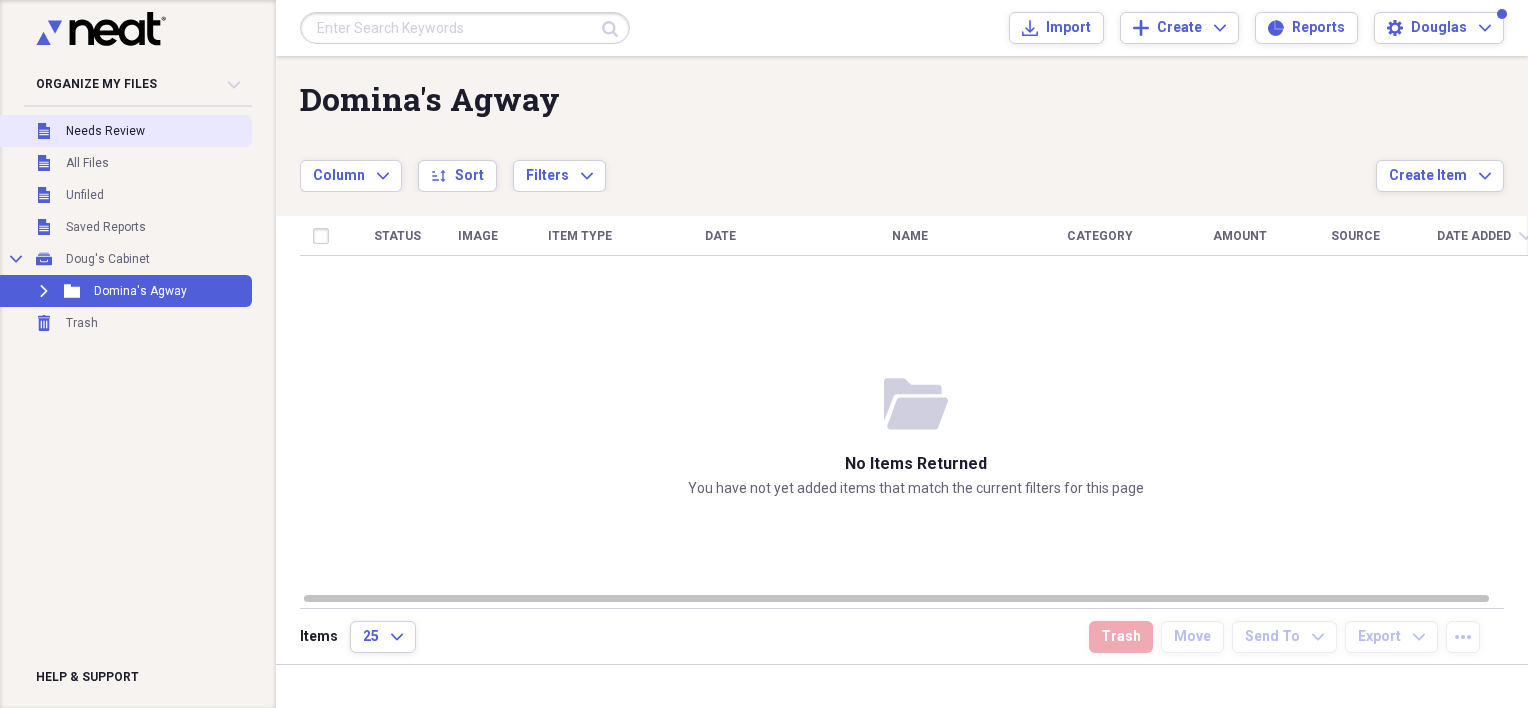 click on "Needs Review" at bounding box center (105, 131) 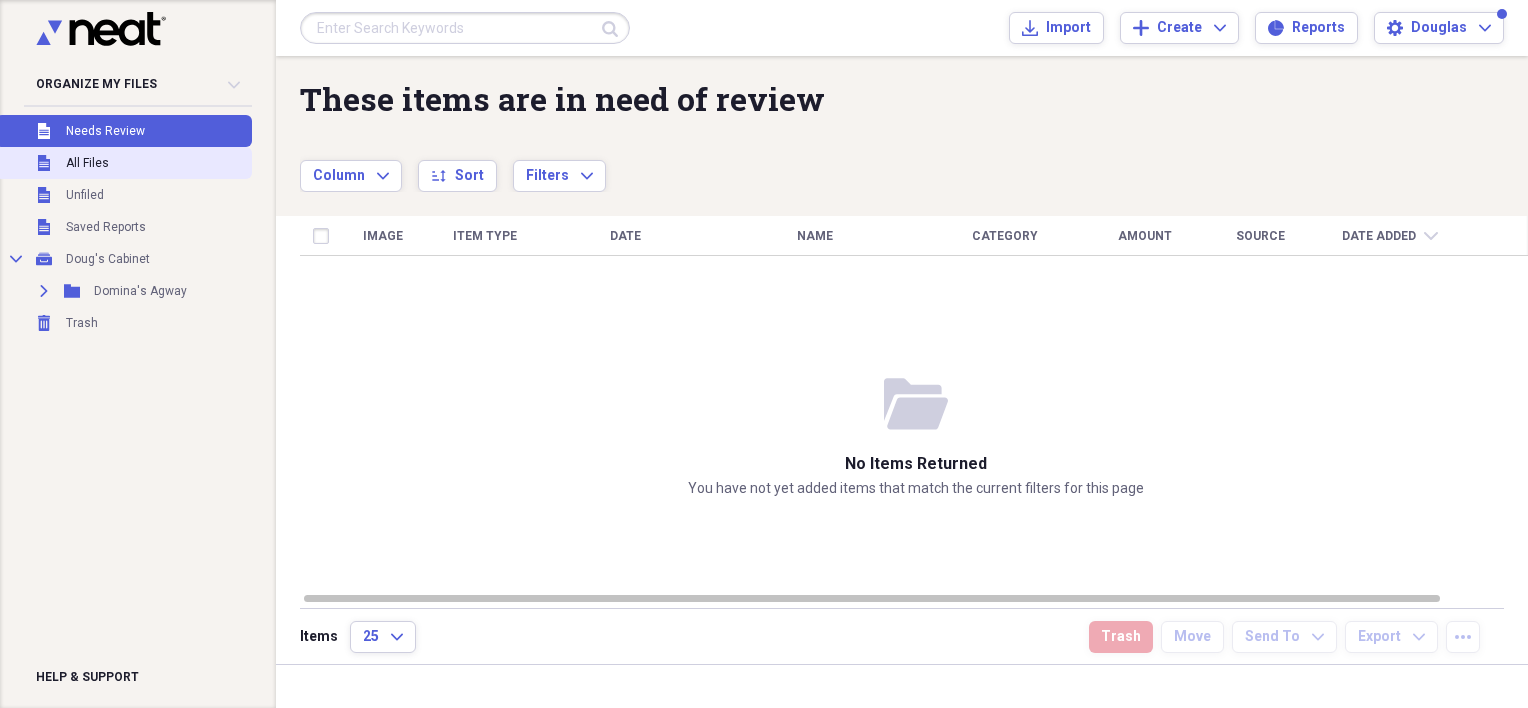 click on "All Files" at bounding box center [87, 163] 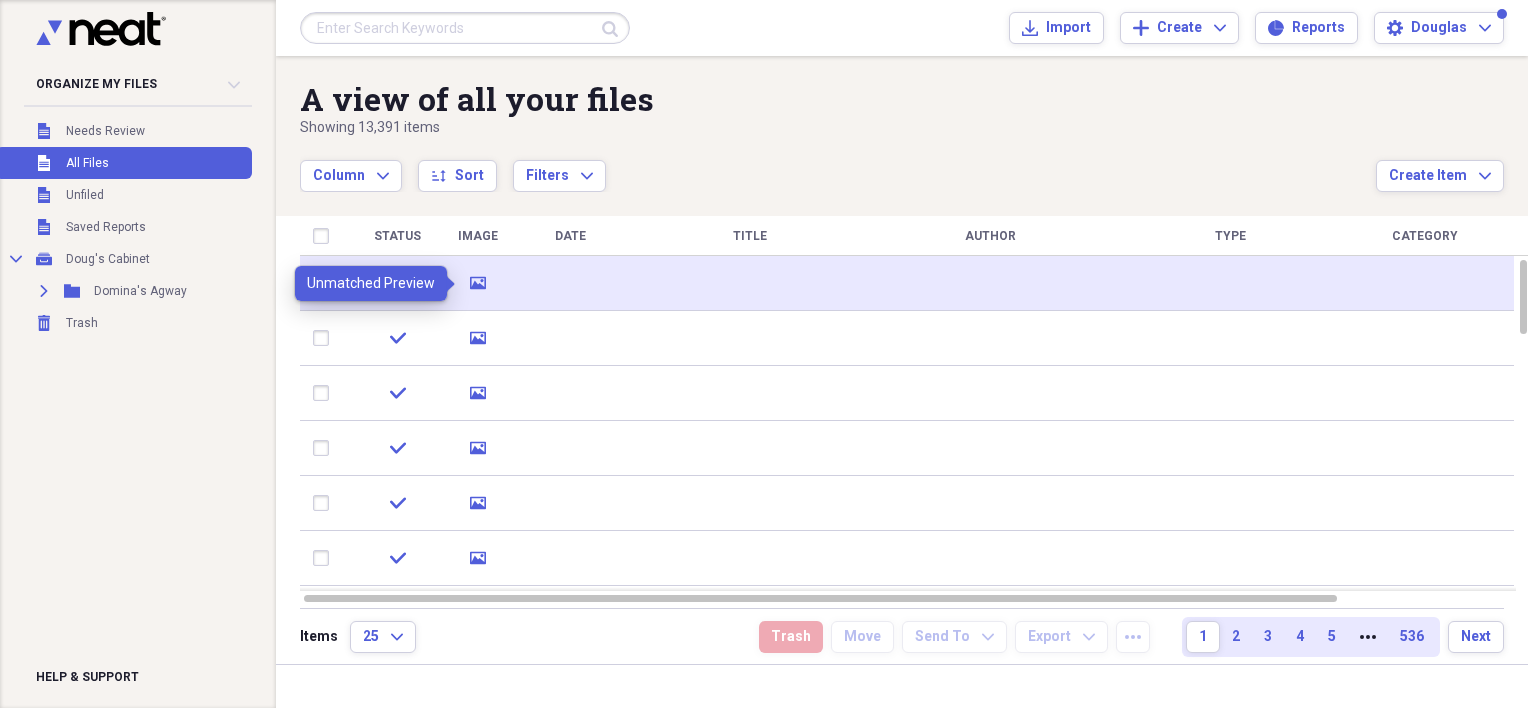 click on "media" 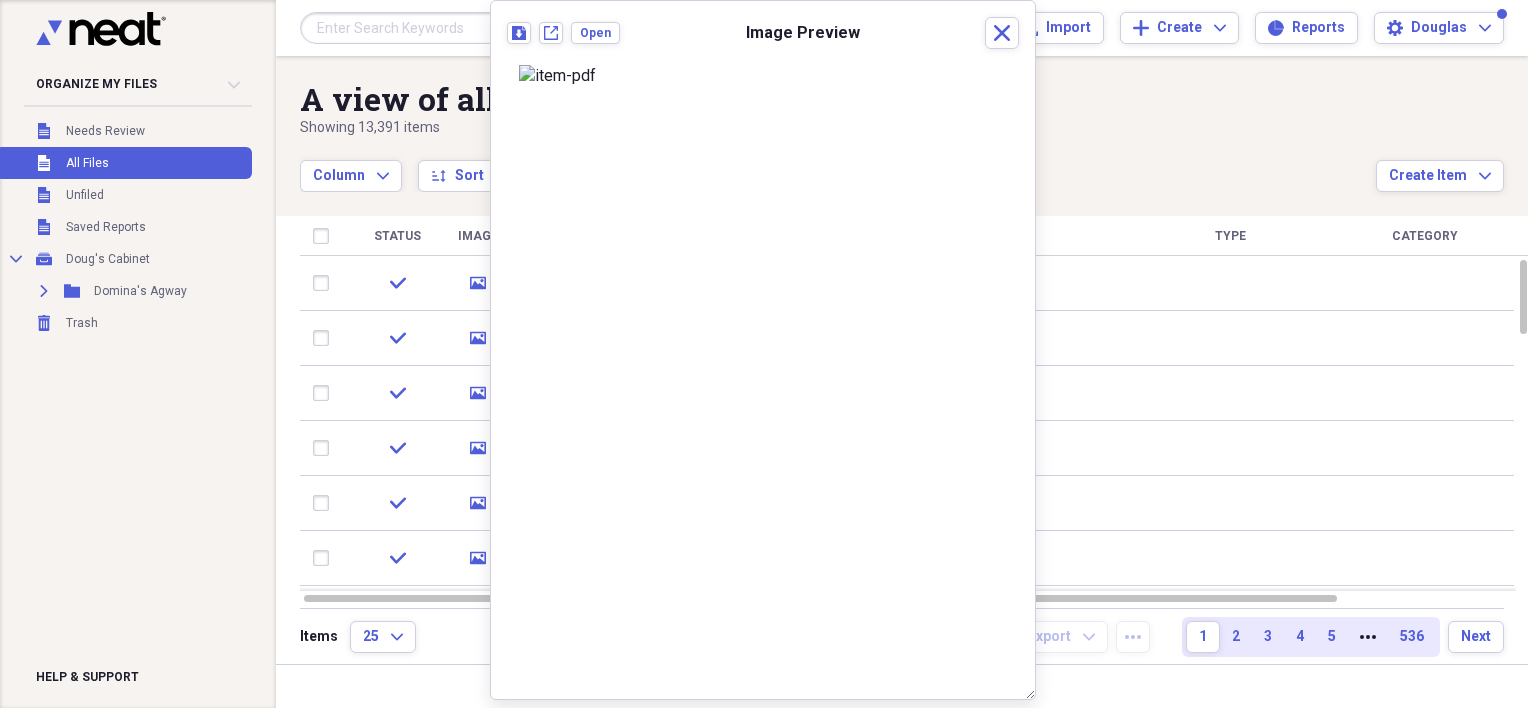 click at bounding box center [763, 76] 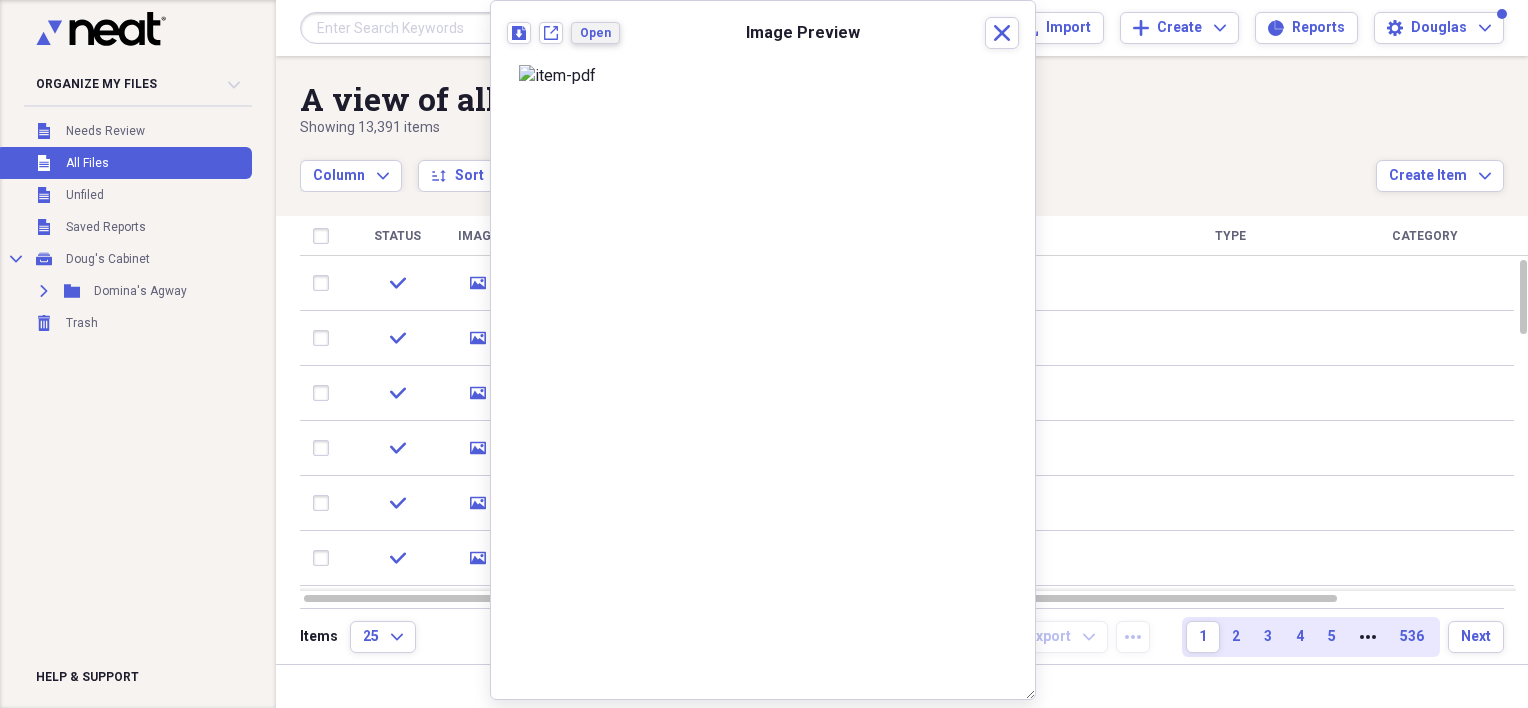 click on "Open" at bounding box center [595, 33] 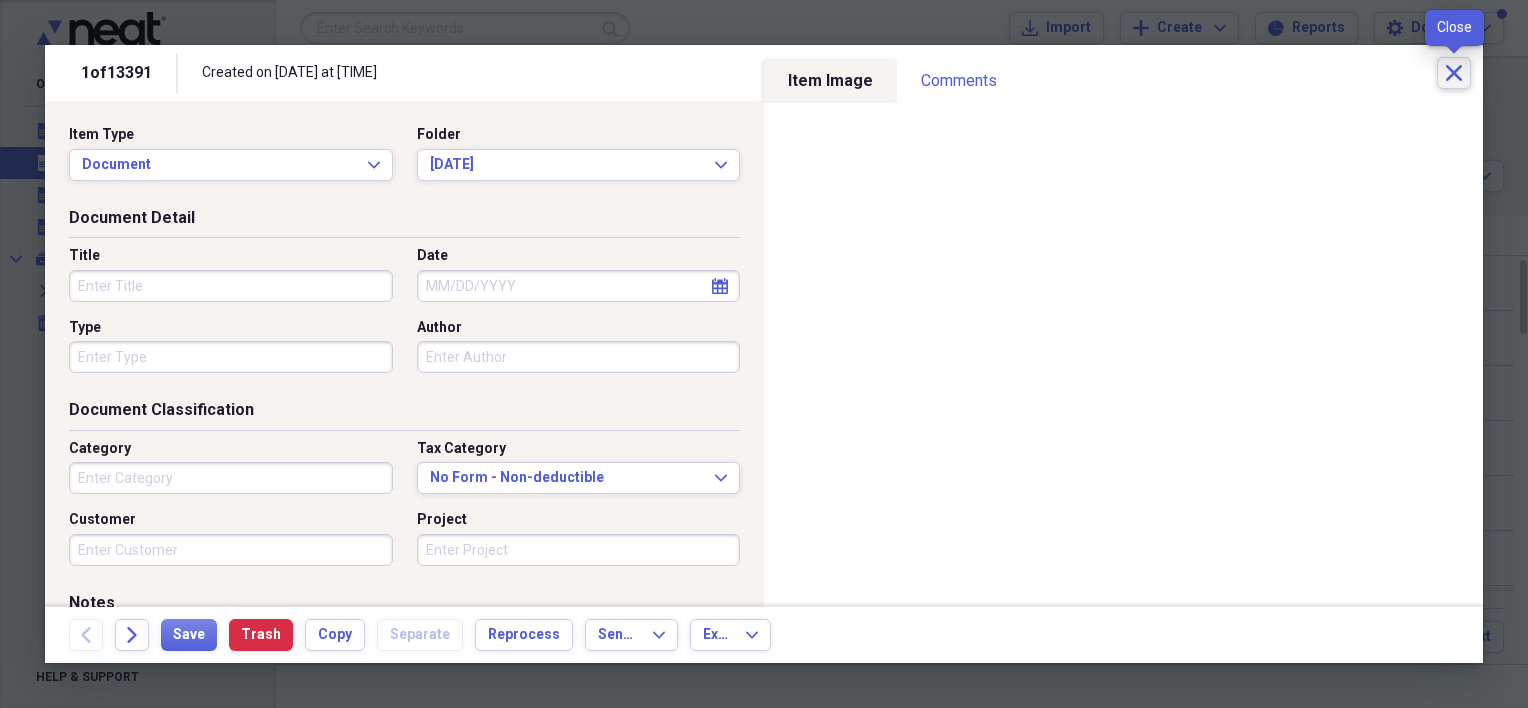 click on "Close" 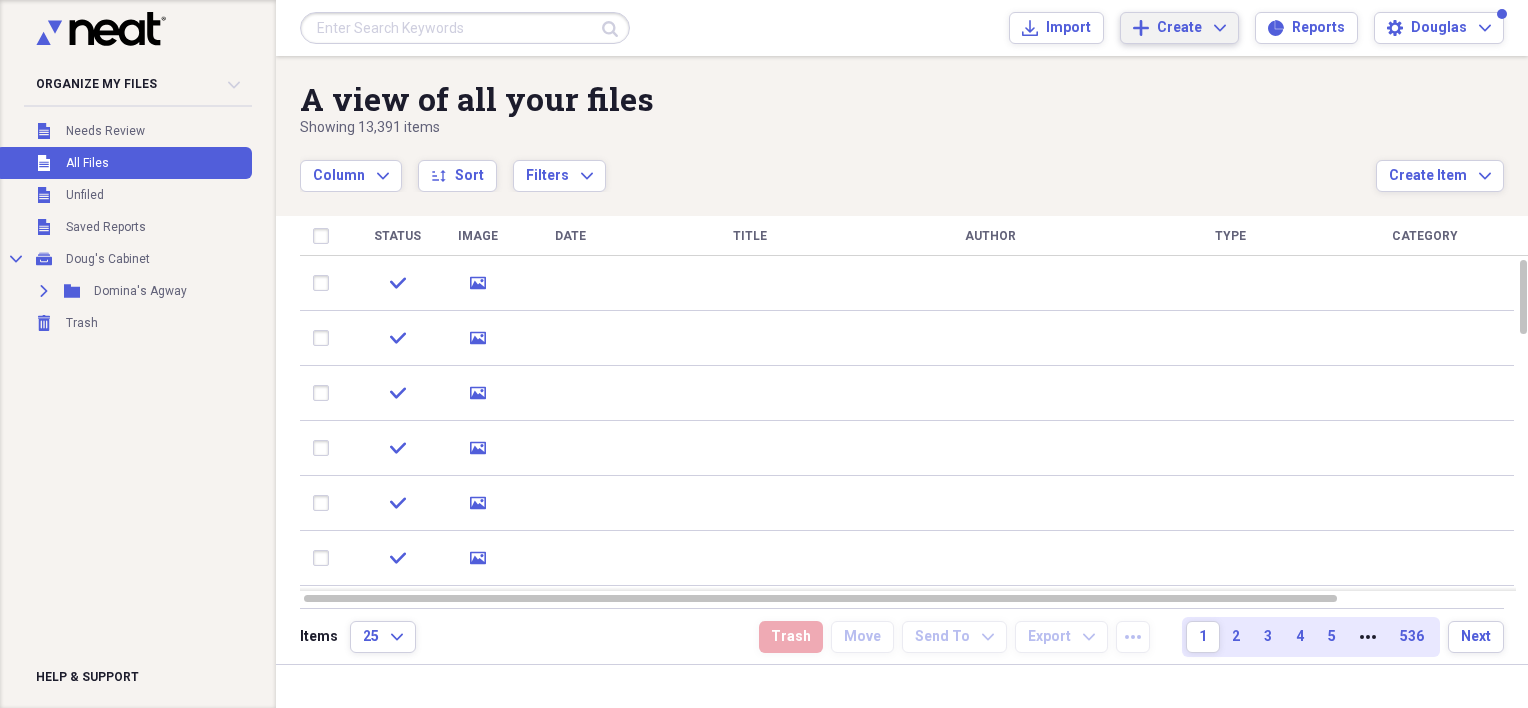 click on "Create" at bounding box center (1179, 28) 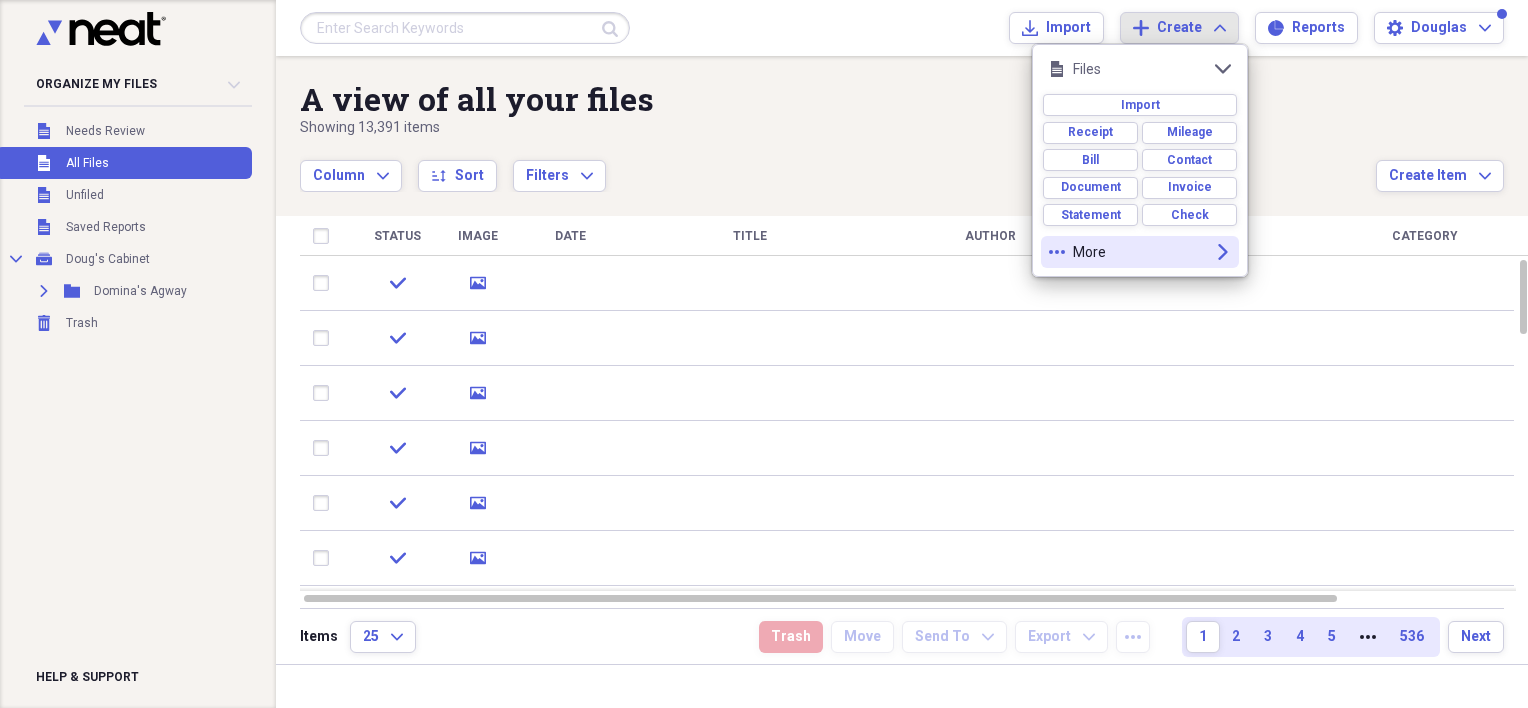 click on "More" at bounding box center [1140, 252] 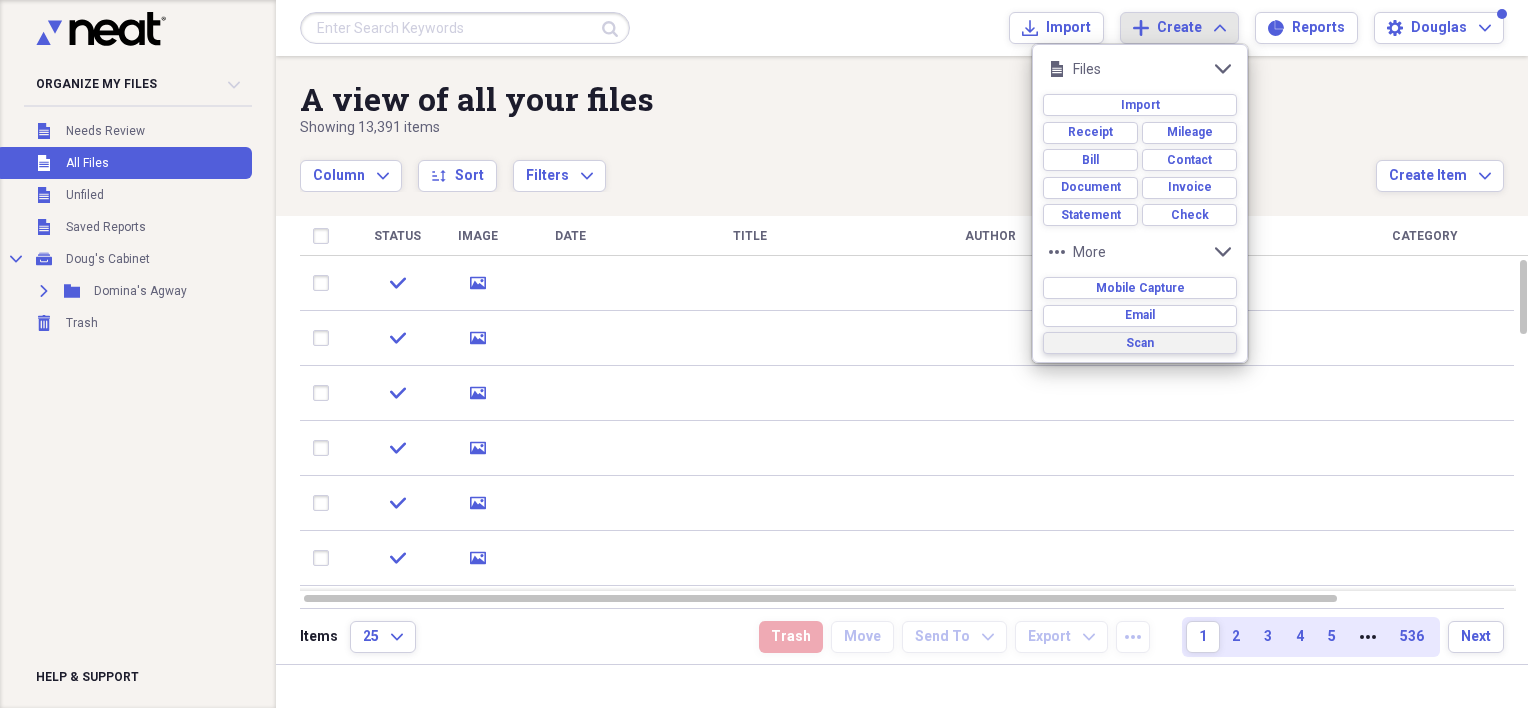 click on "Scan" at bounding box center [1140, 343] 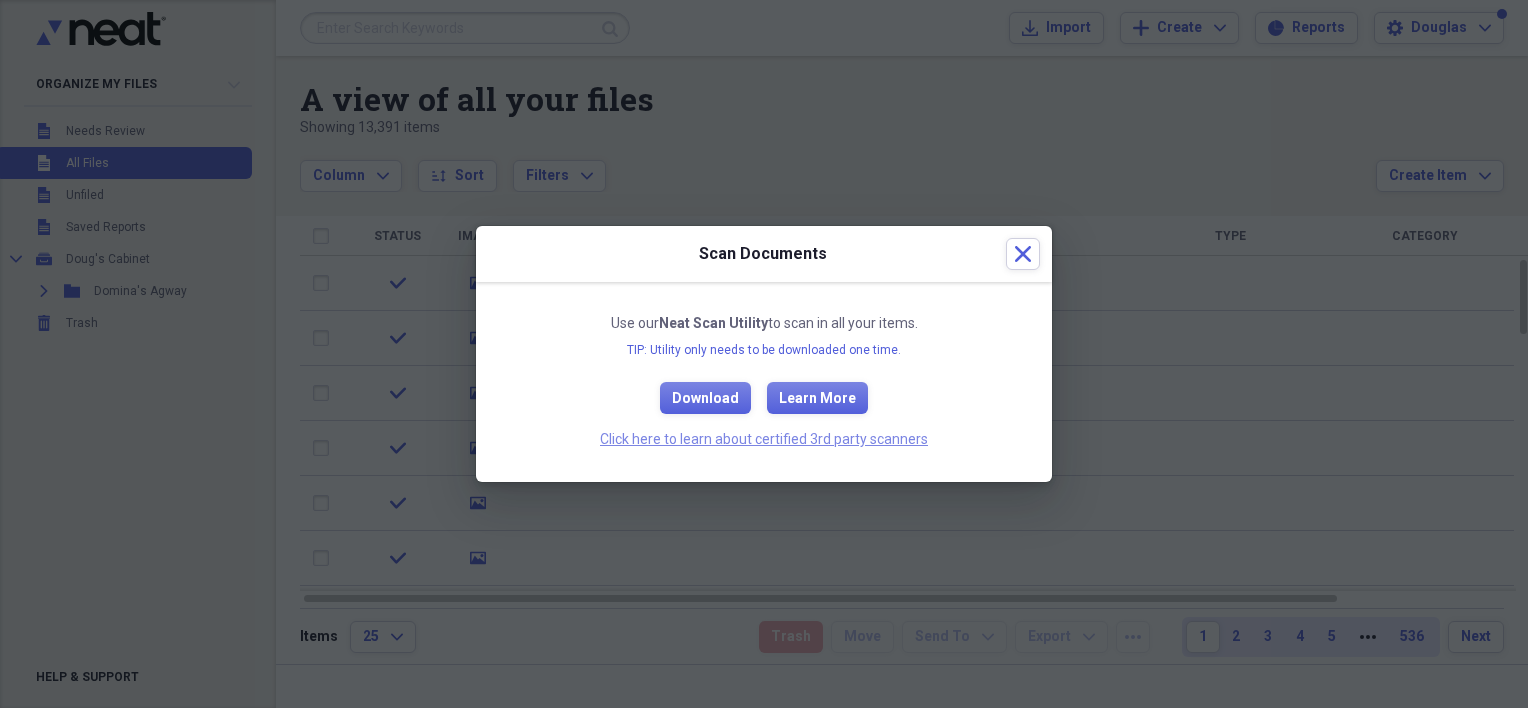 click on "Click here to learn about certified 3rd party scanners" at bounding box center (764, 439) 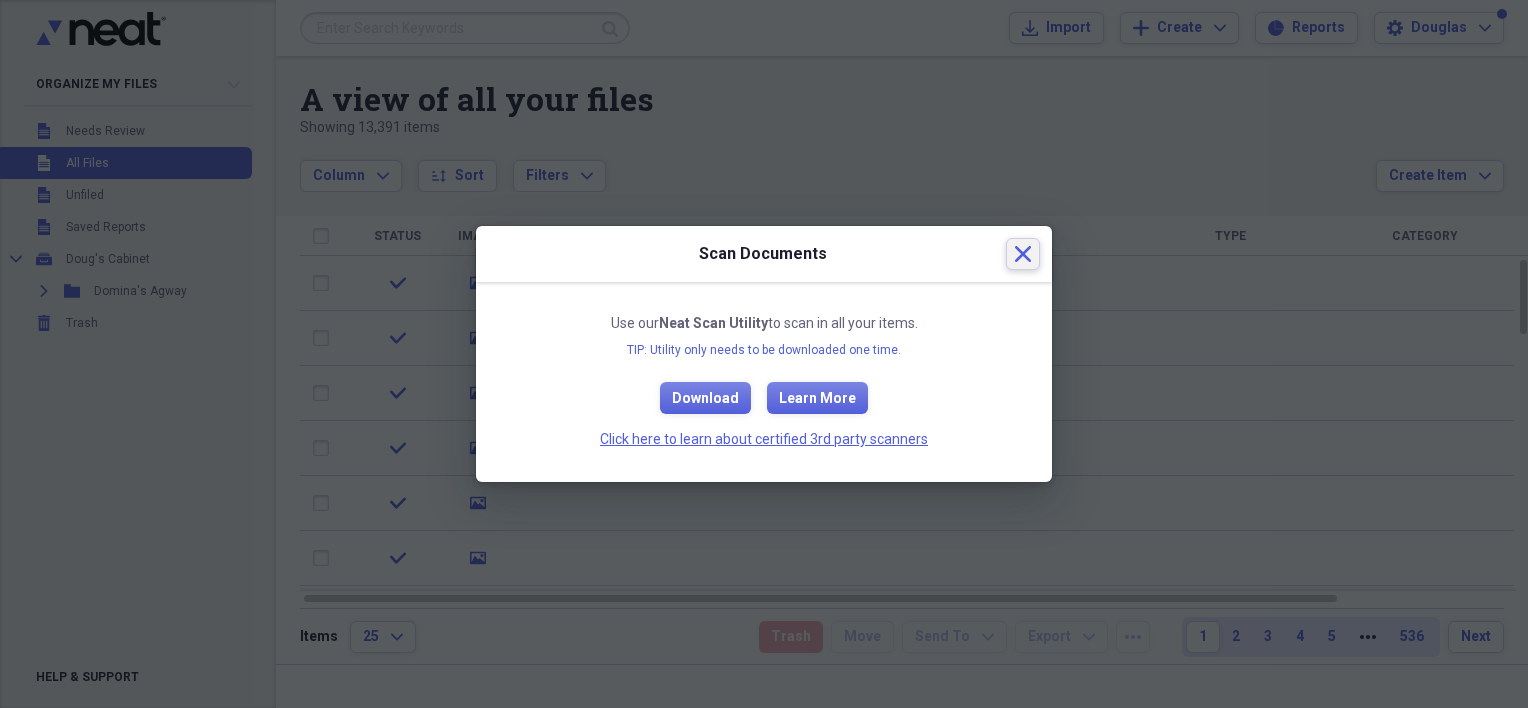click 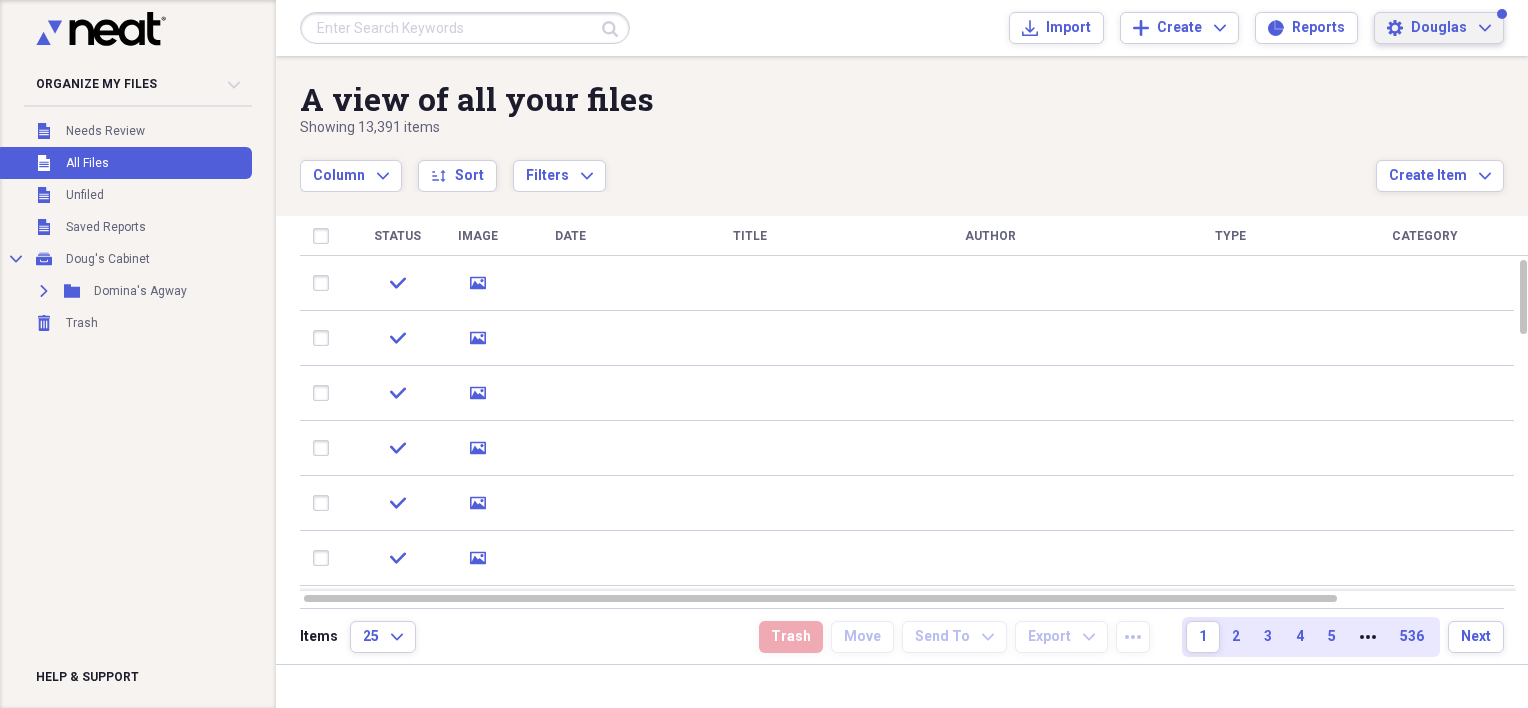 click on "Douglas" at bounding box center [1439, 28] 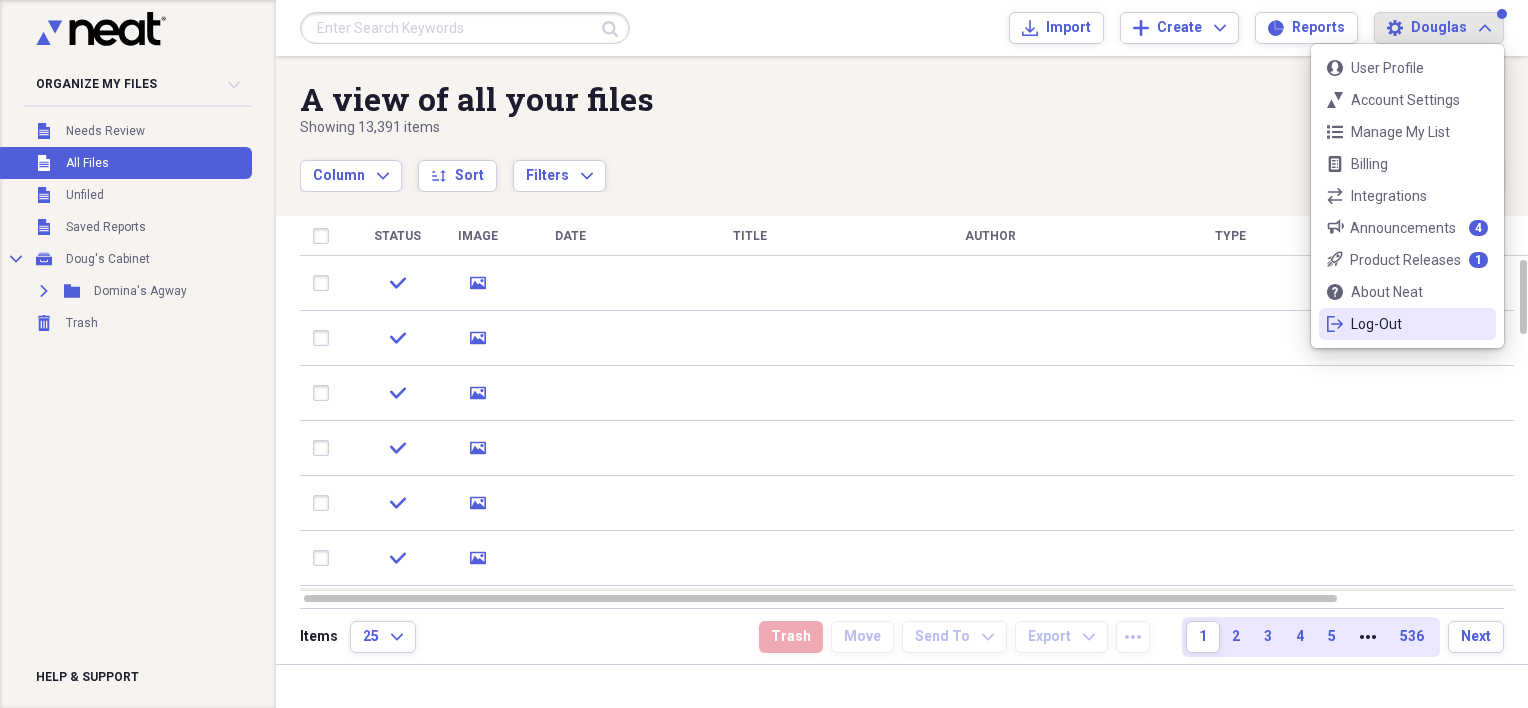 click on "Log-Out" at bounding box center (1407, 324) 